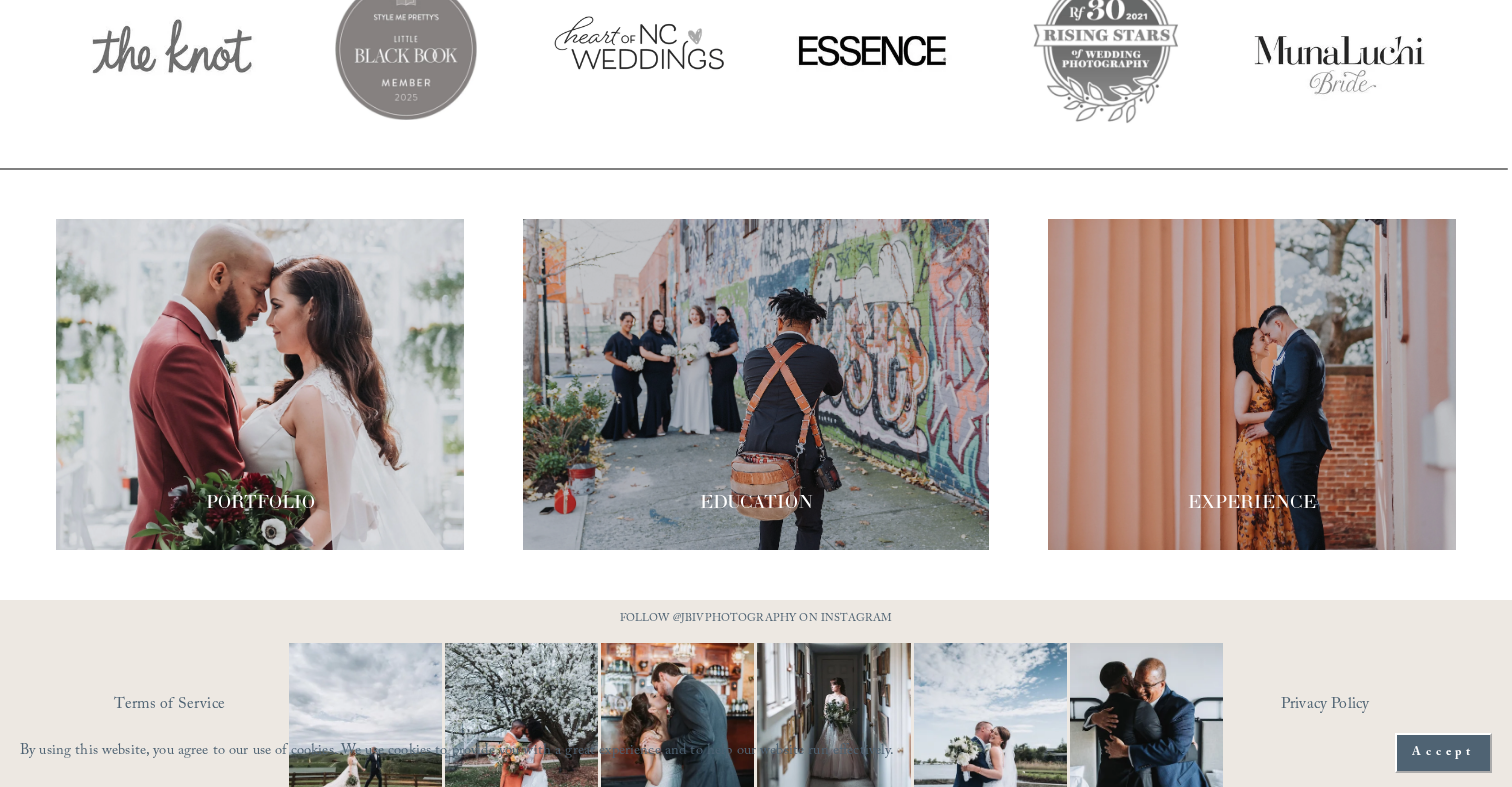 scroll, scrollTop: 3357, scrollLeft: 0, axis: vertical 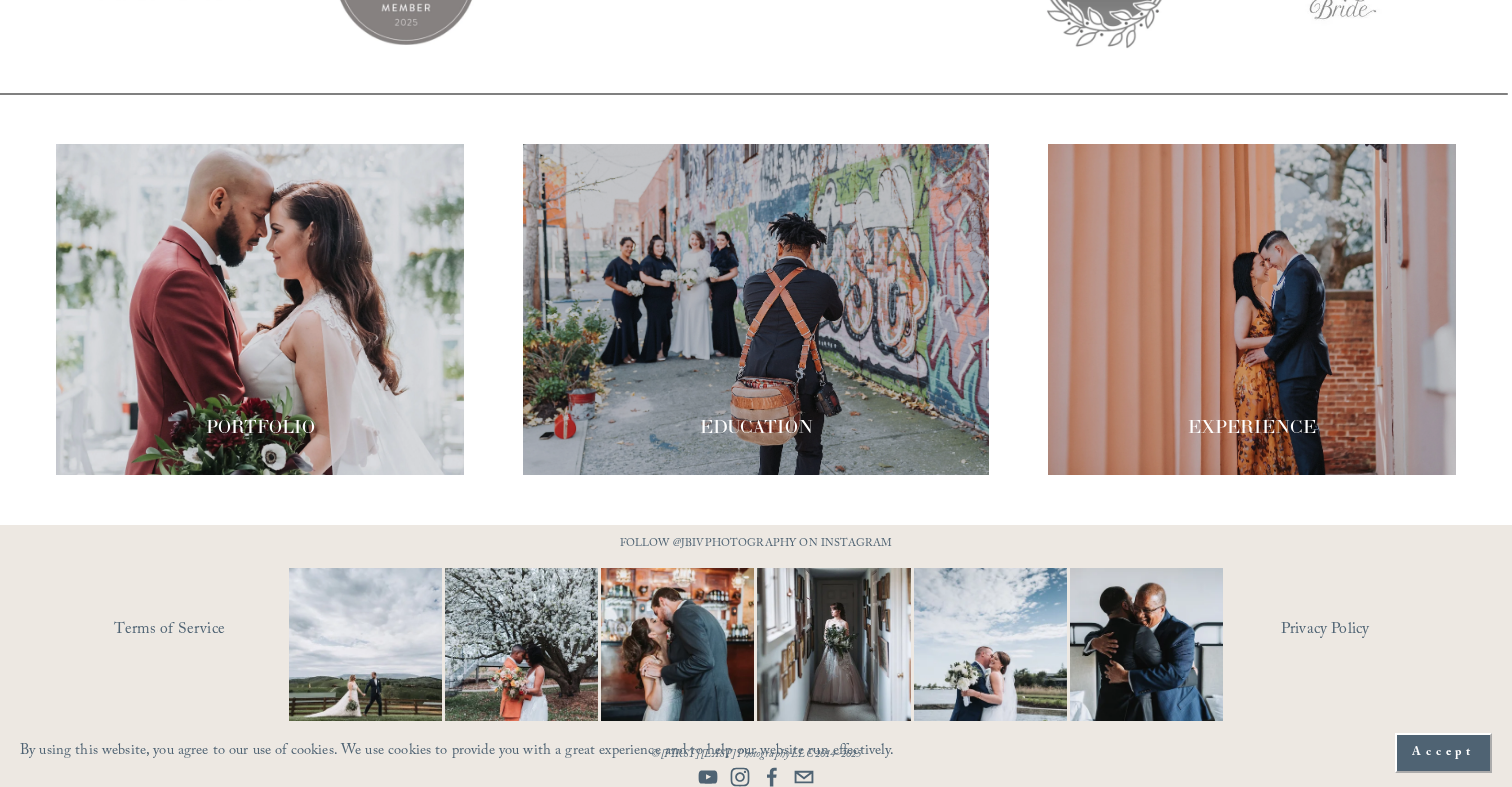 click at bounding box center [260, 309] 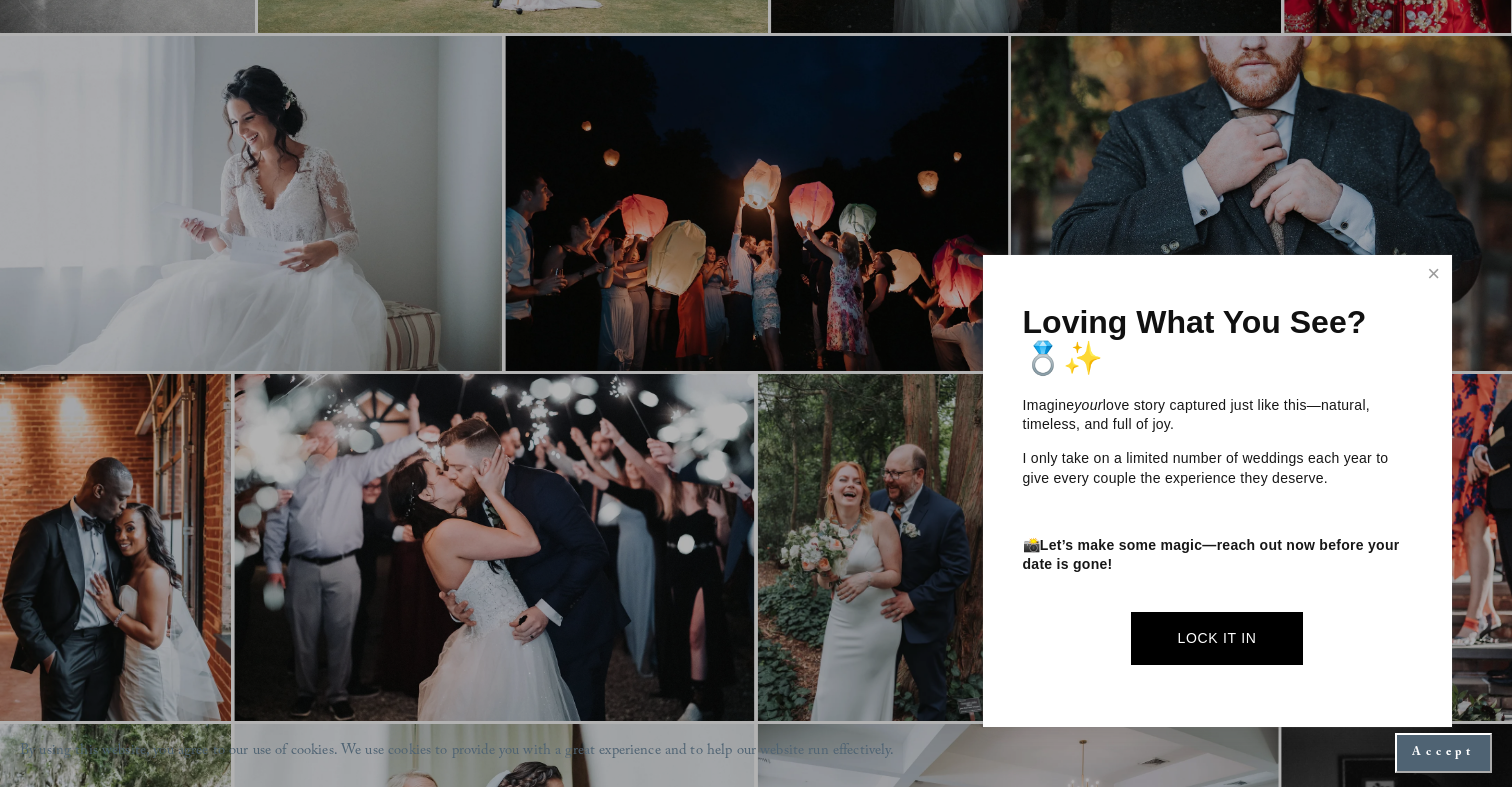 scroll, scrollTop: 2692, scrollLeft: 0, axis: vertical 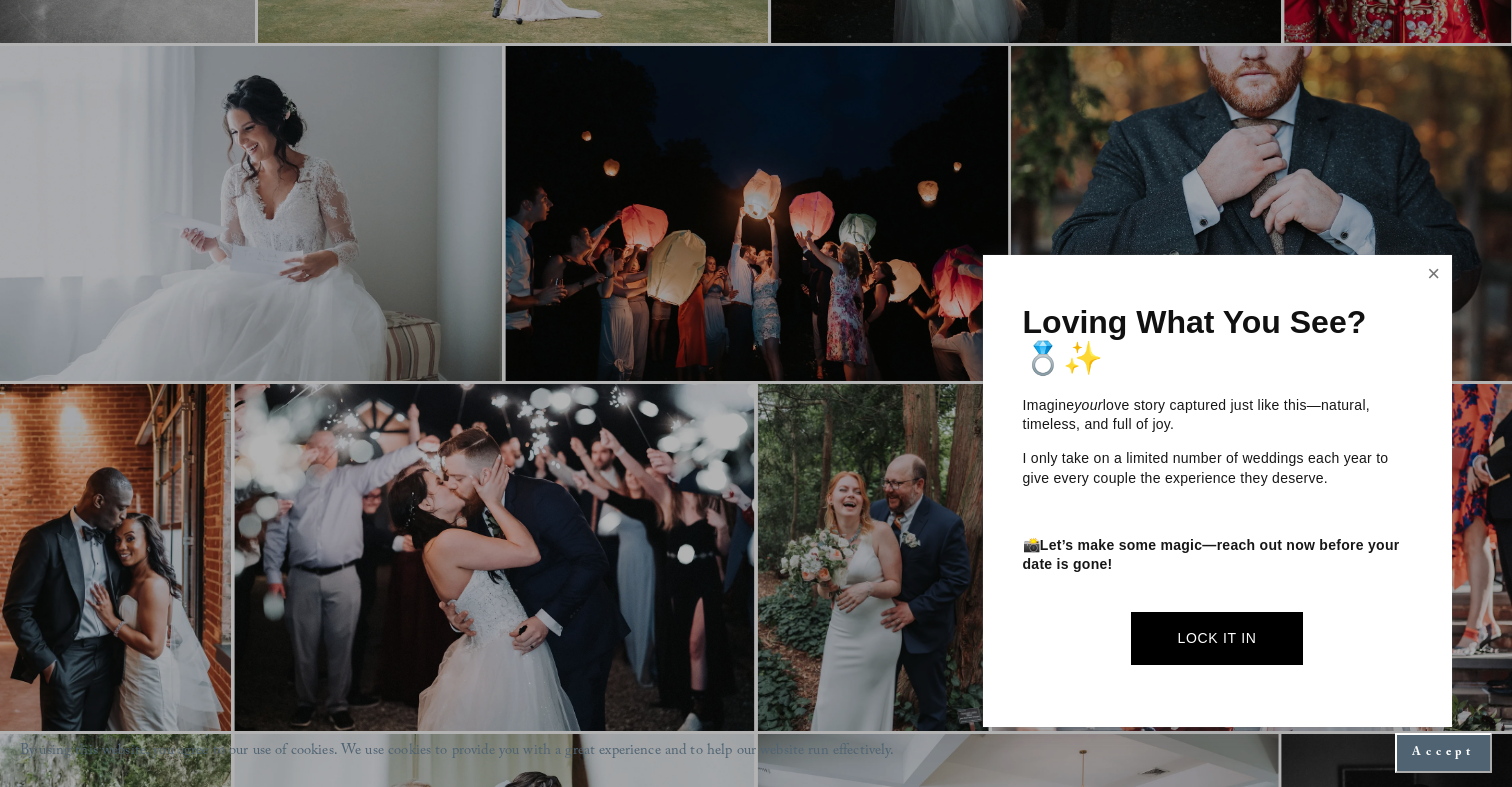 click at bounding box center (1434, 274) 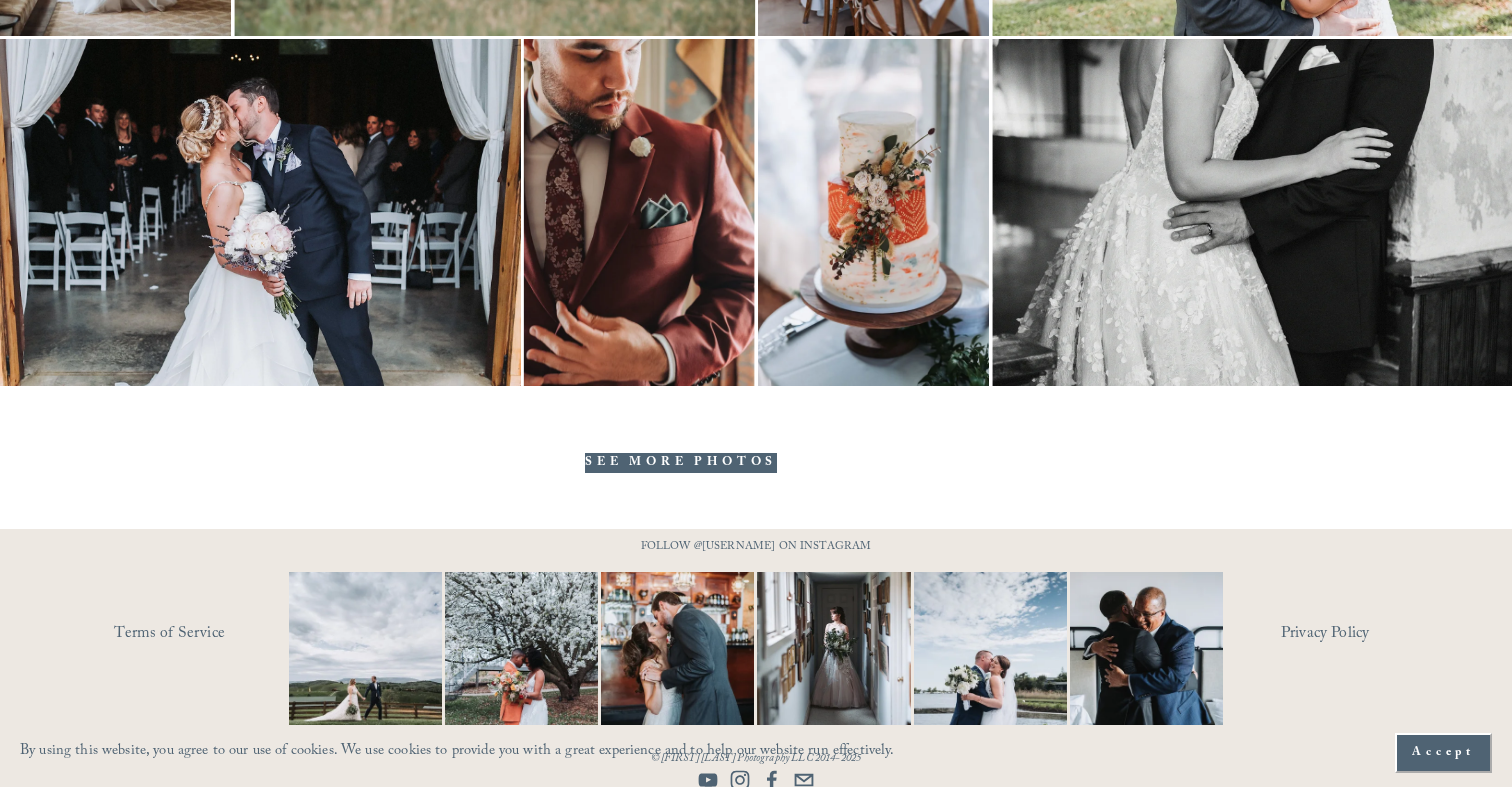 scroll, scrollTop: 5233, scrollLeft: 0, axis: vertical 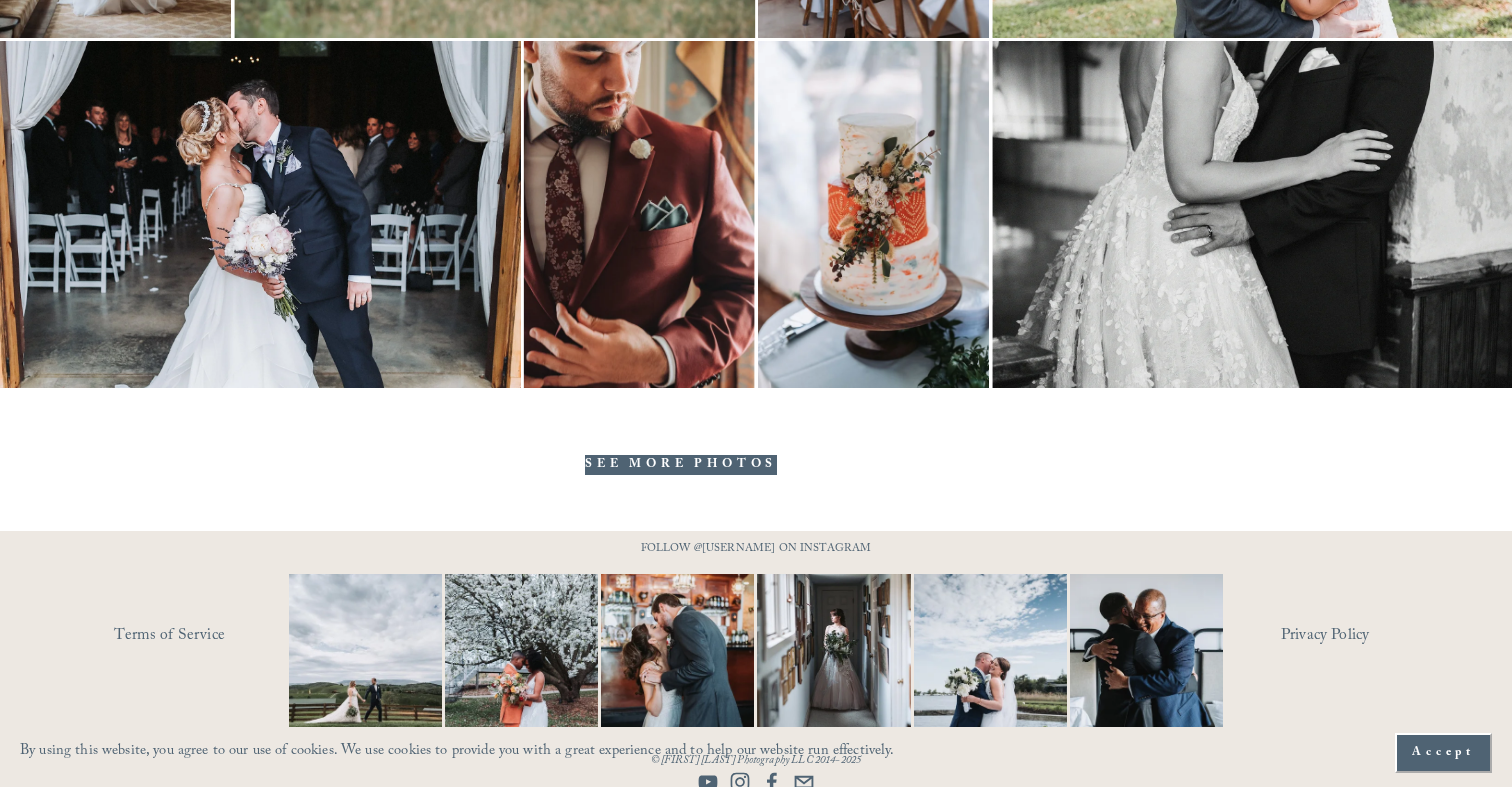 click on "SEE MORE PHOTOS" at bounding box center [681, 465] 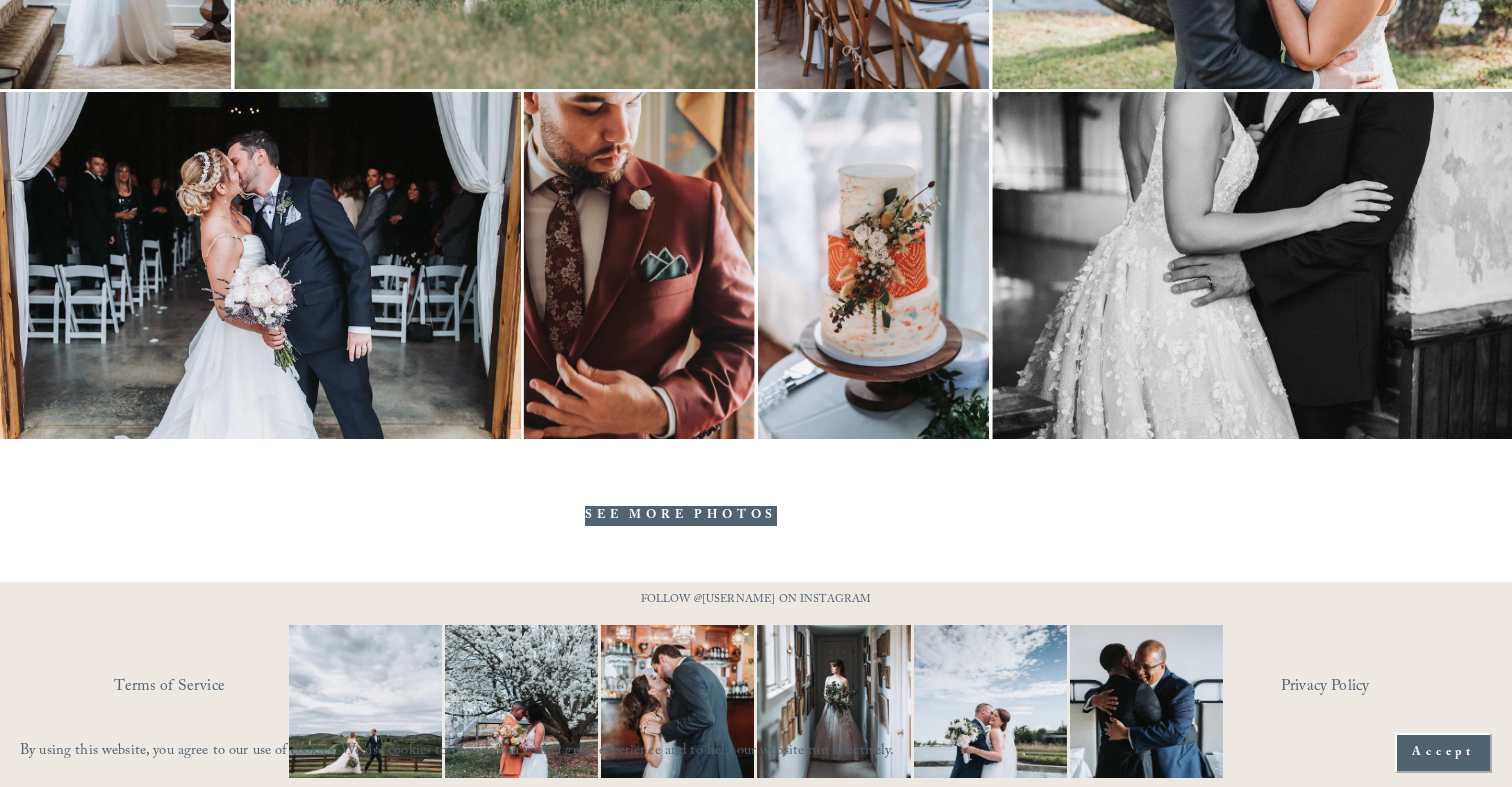 scroll, scrollTop: 5186, scrollLeft: 0, axis: vertical 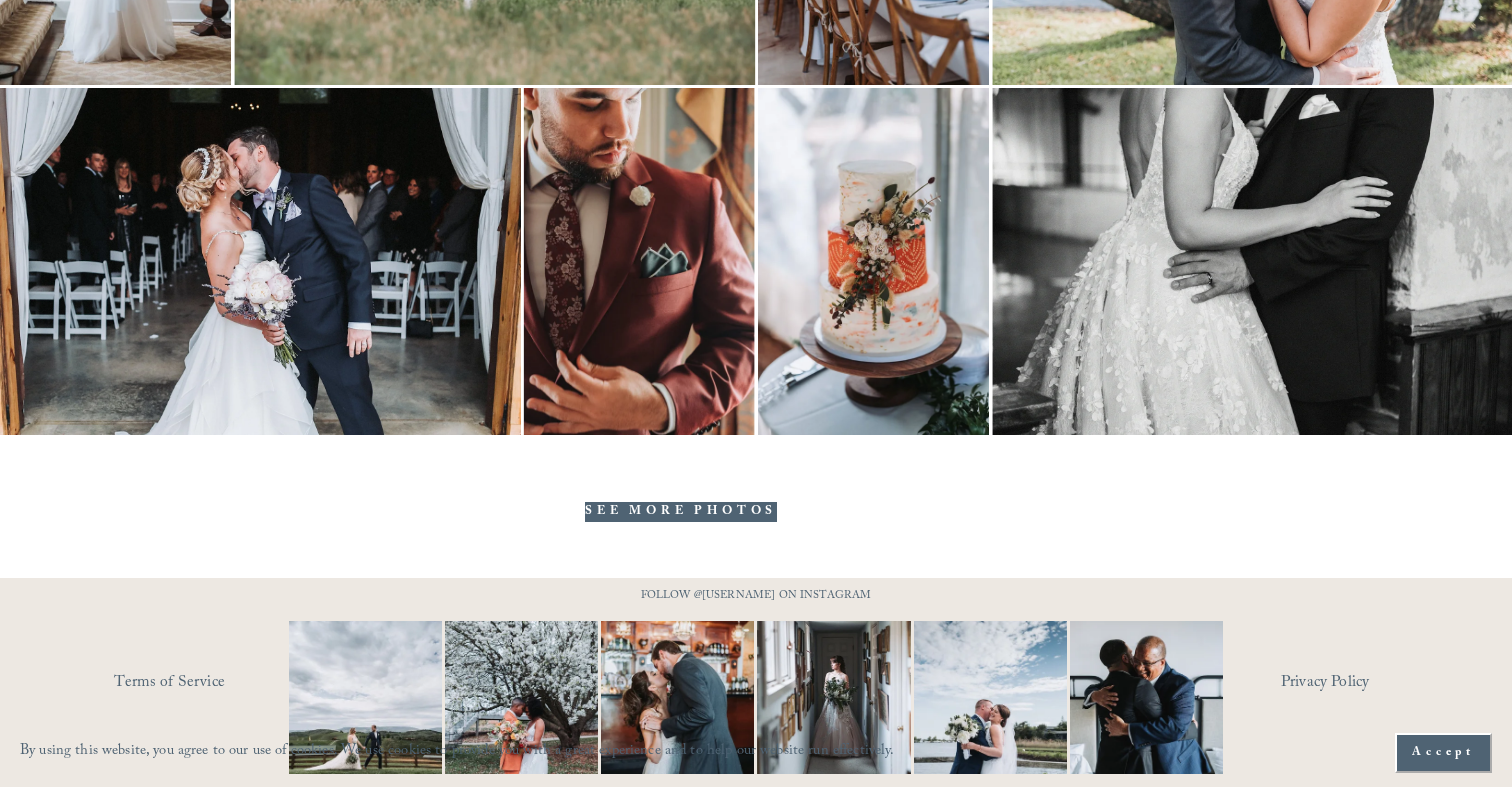 click on "SEE MORE PHOTOS" at bounding box center [681, 512] 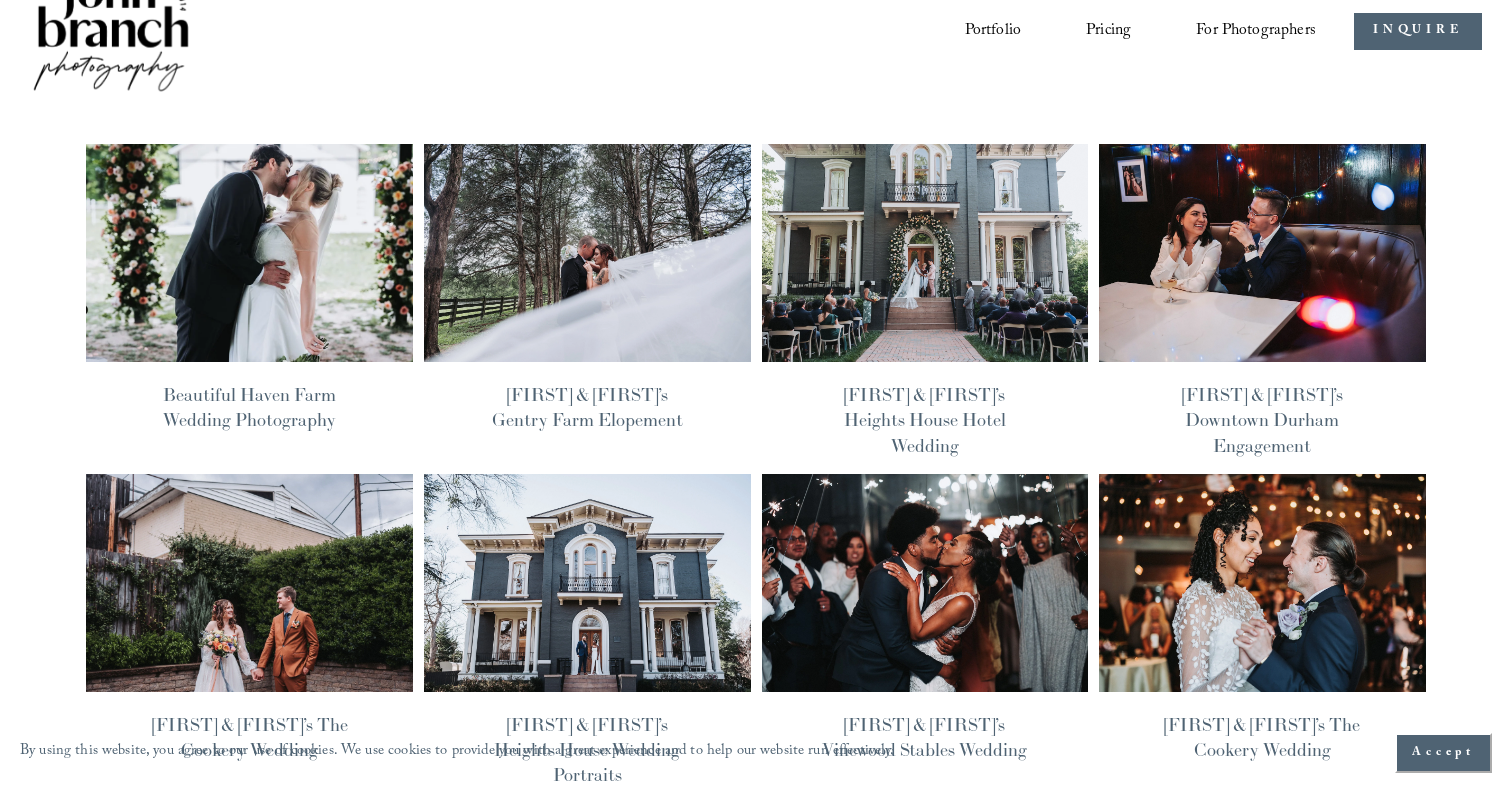 scroll, scrollTop: 0, scrollLeft: 0, axis: both 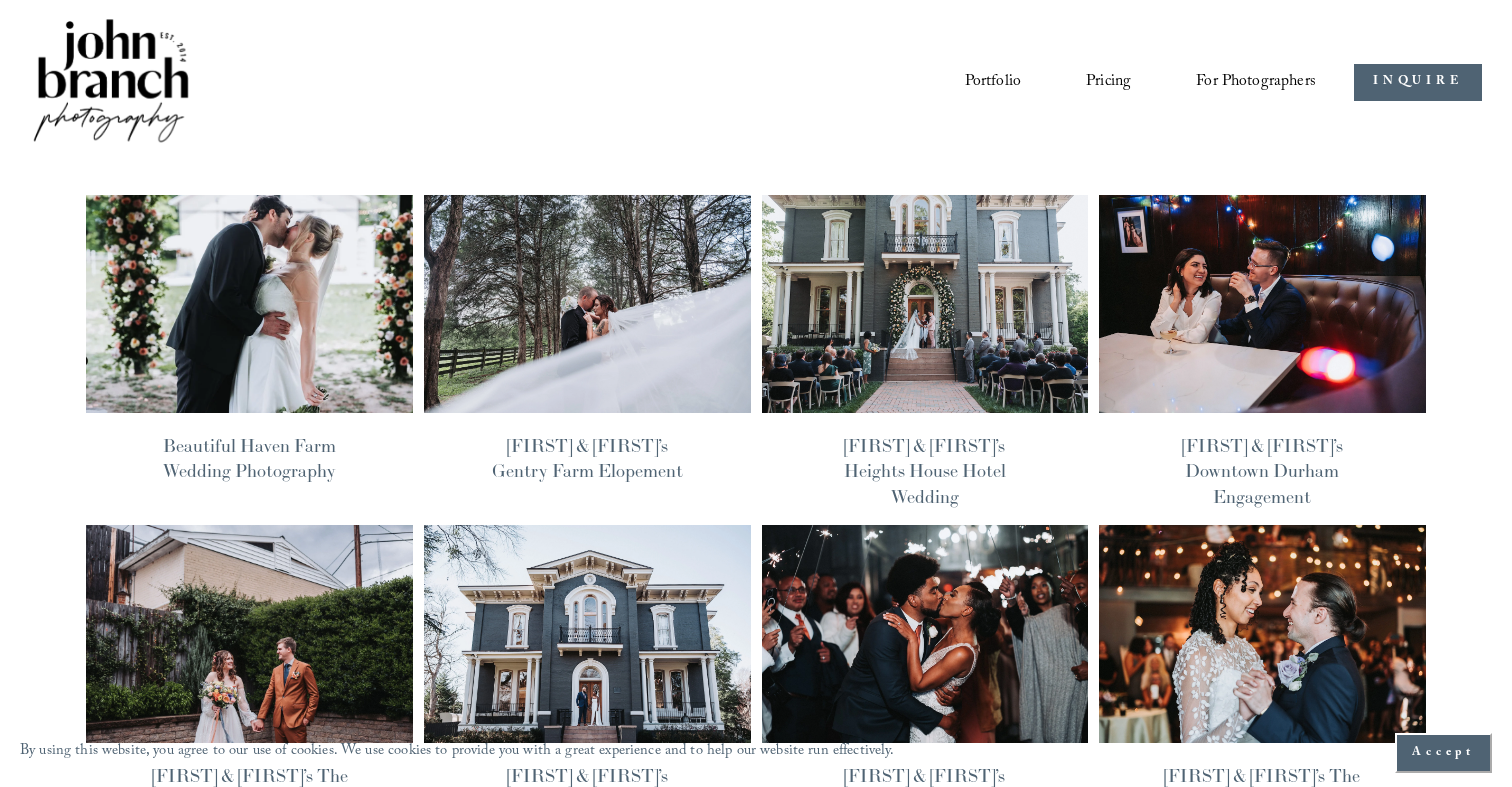 click at bounding box center [587, 304] 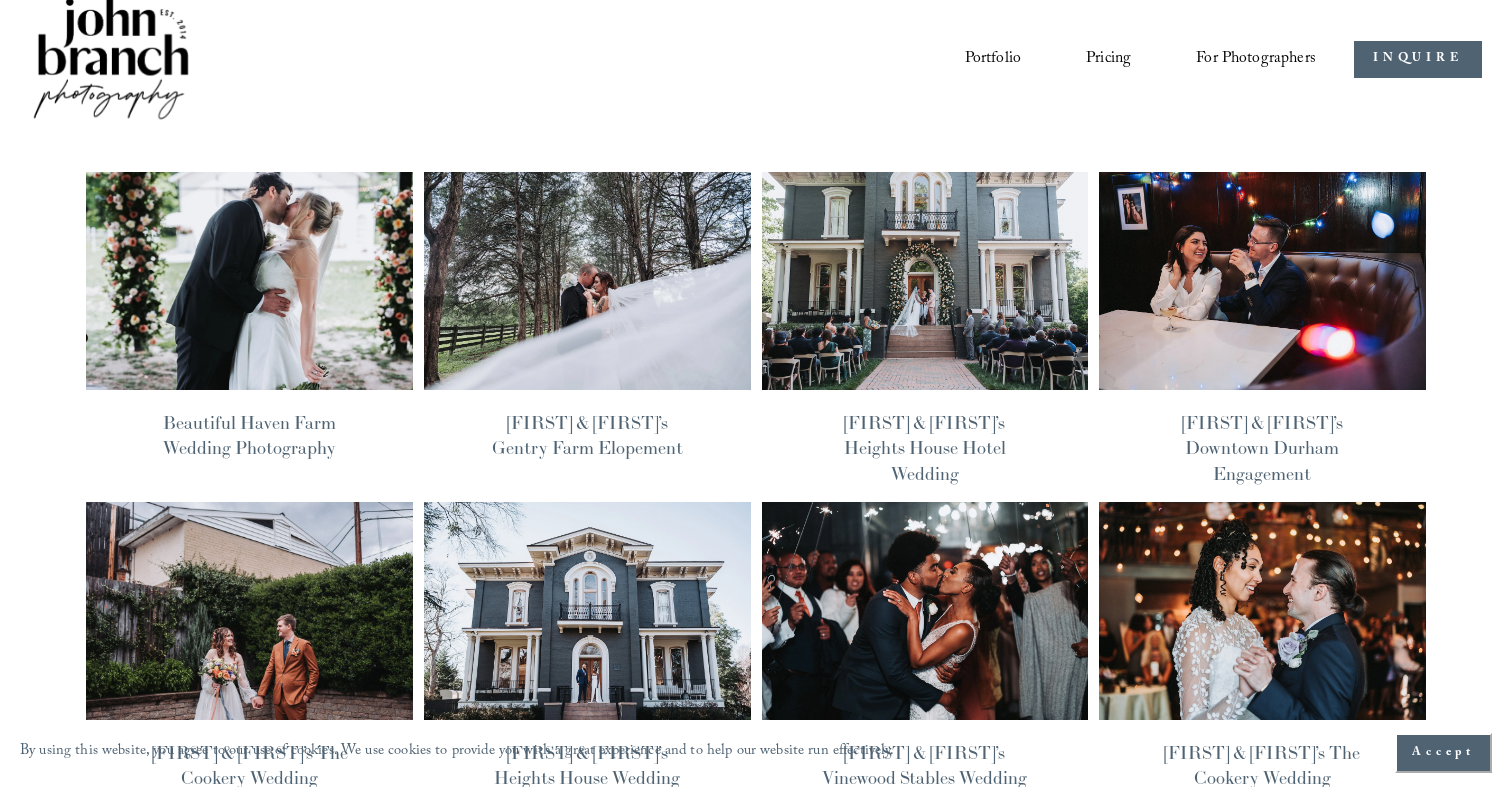 scroll, scrollTop: 0, scrollLeft: 0, axis: both 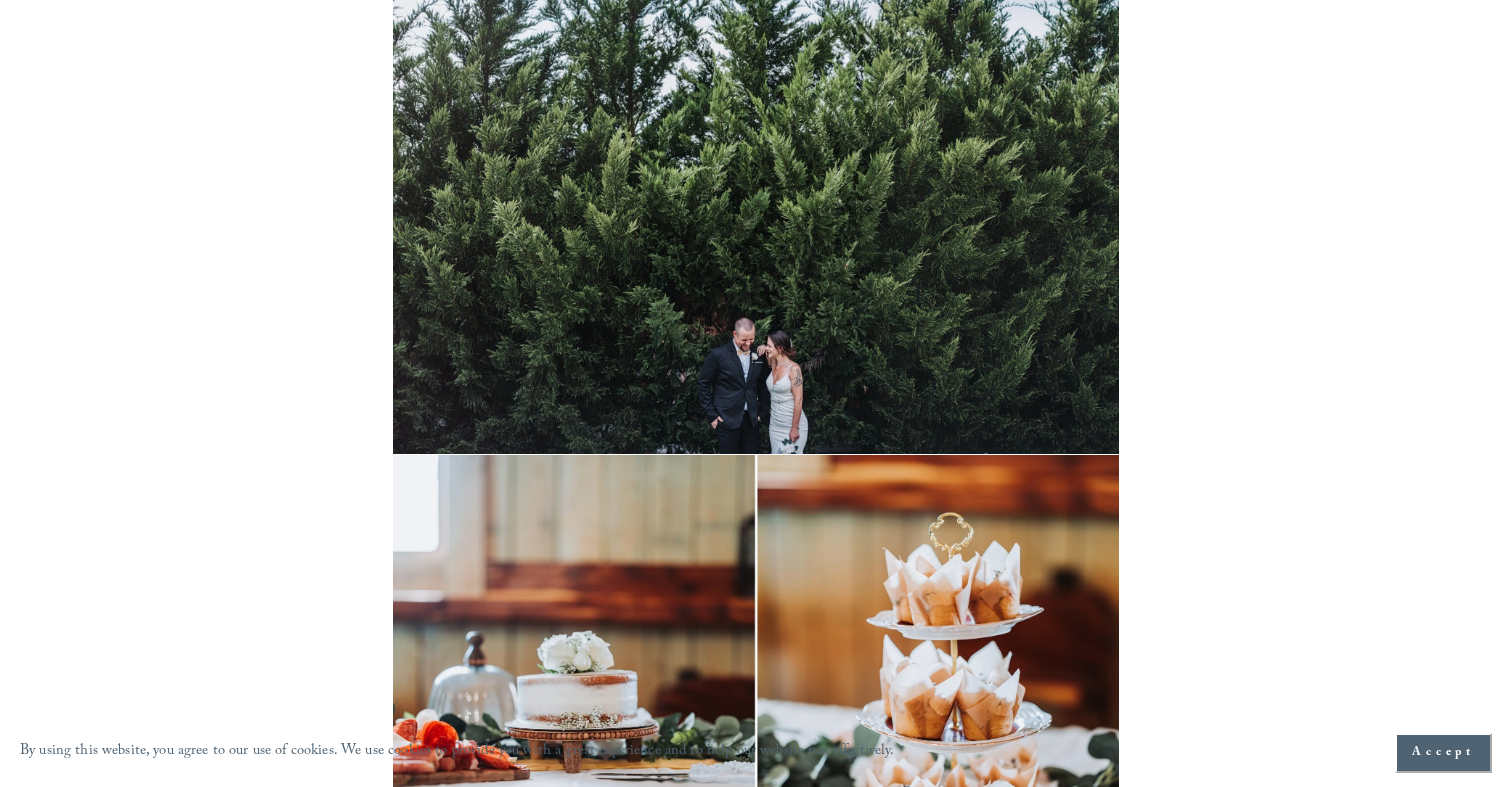 click at bounding box center [756, 182] 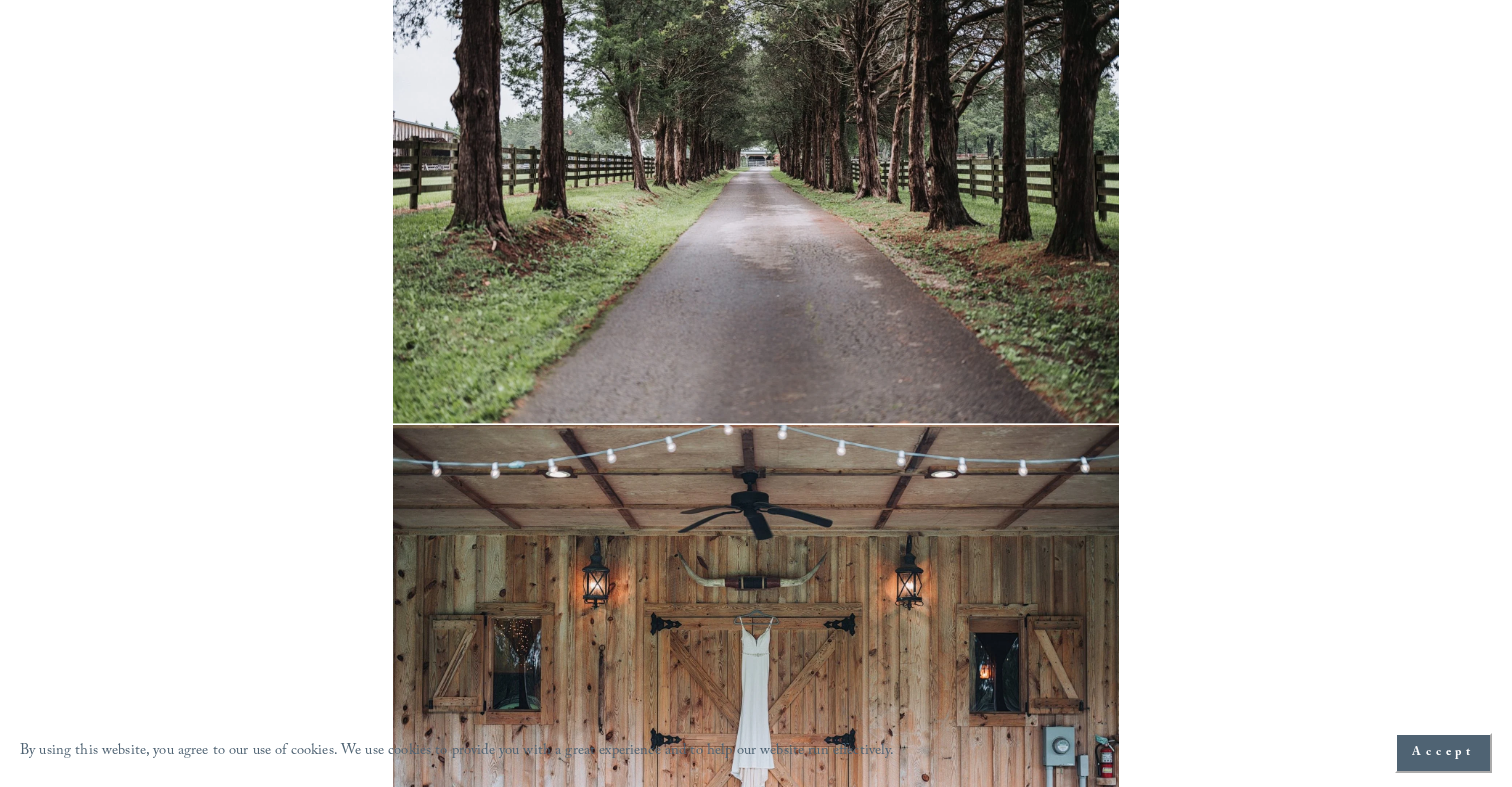 scroll, scrollTop: 0, scrollLeft: 0, axis: both 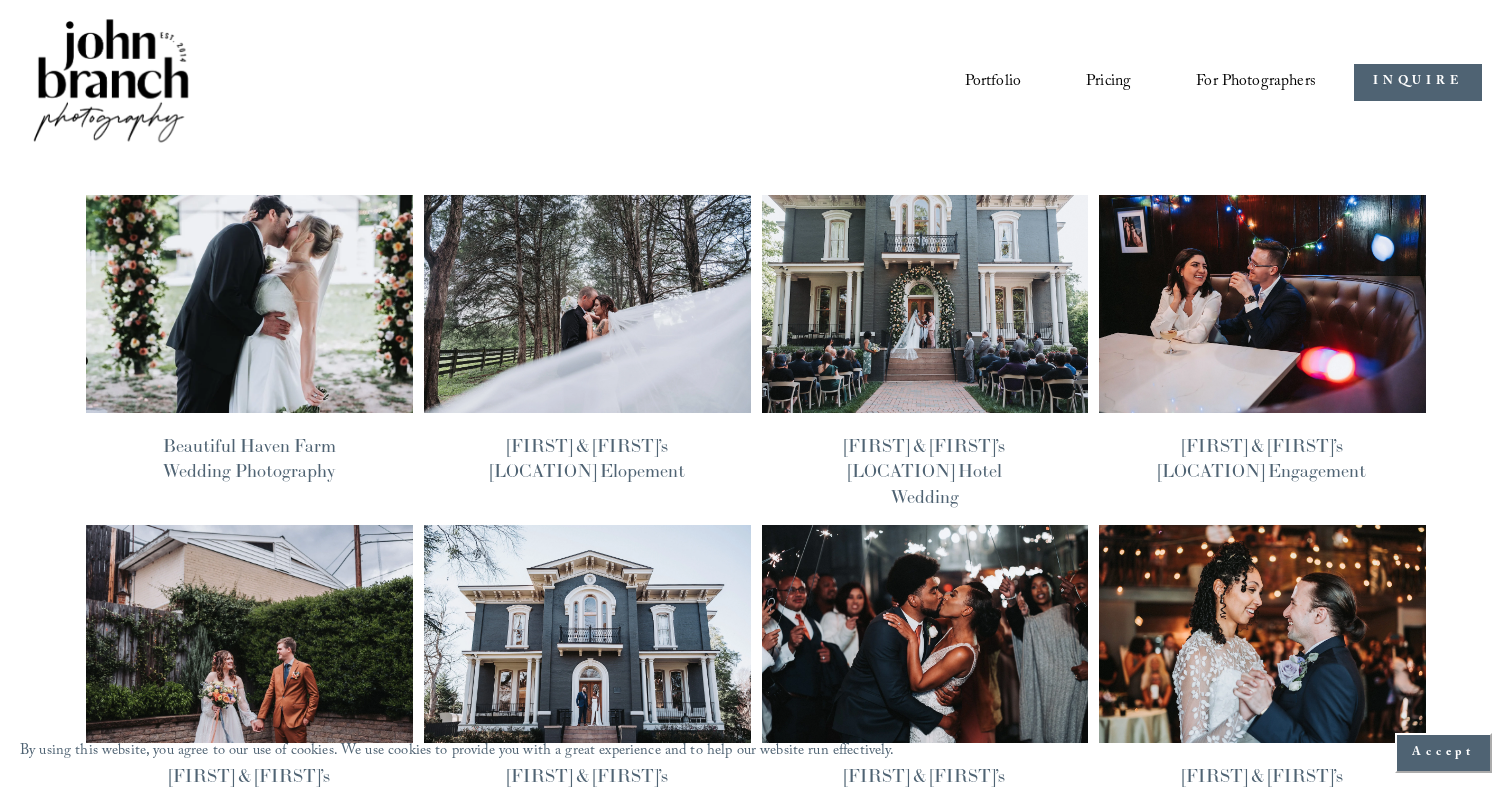 click on "Pricing" at bounding box center [1108, 82] 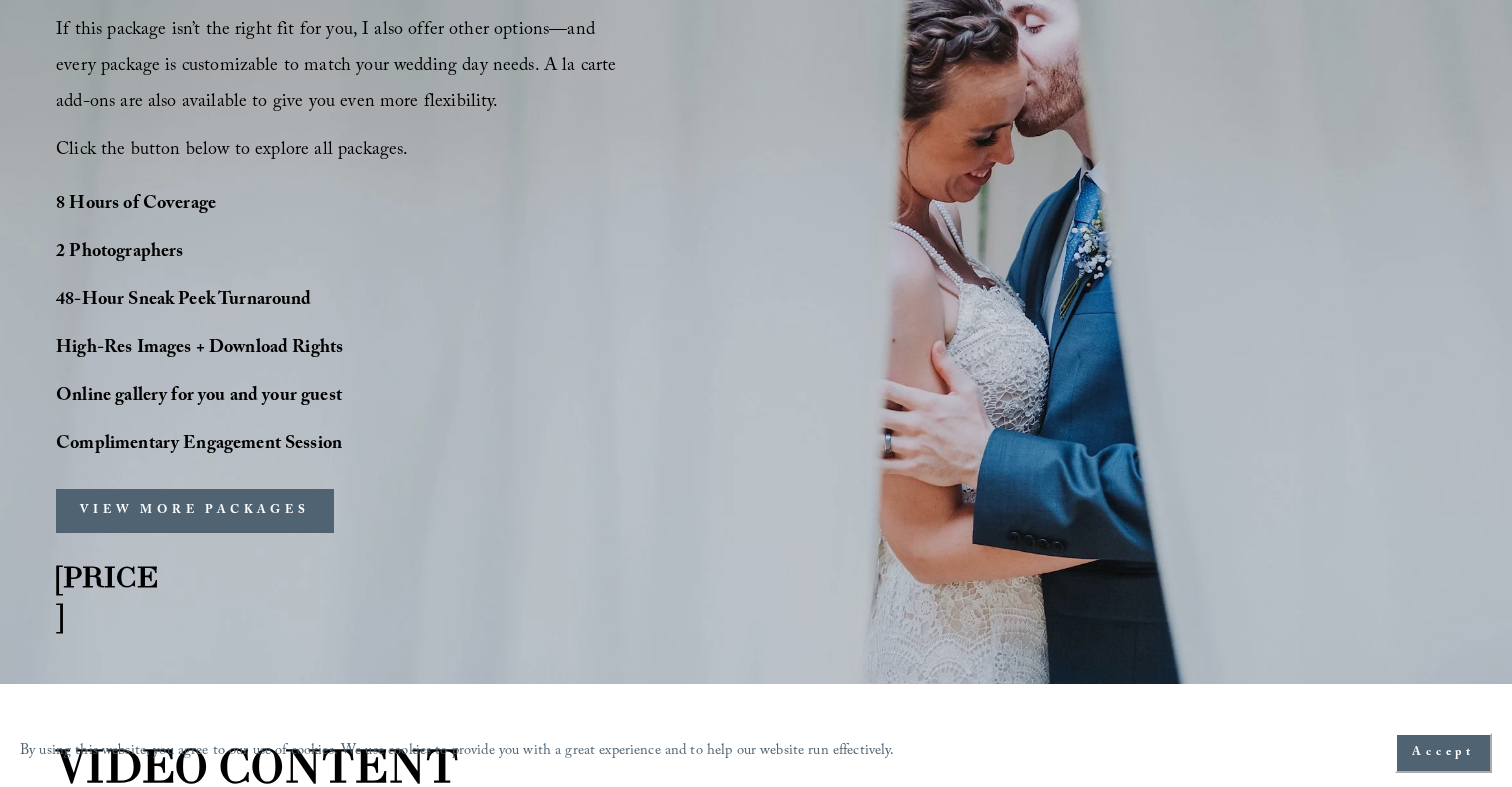 scroll, scrollTop: 1487, scrollLeft: 0, axis: vertical 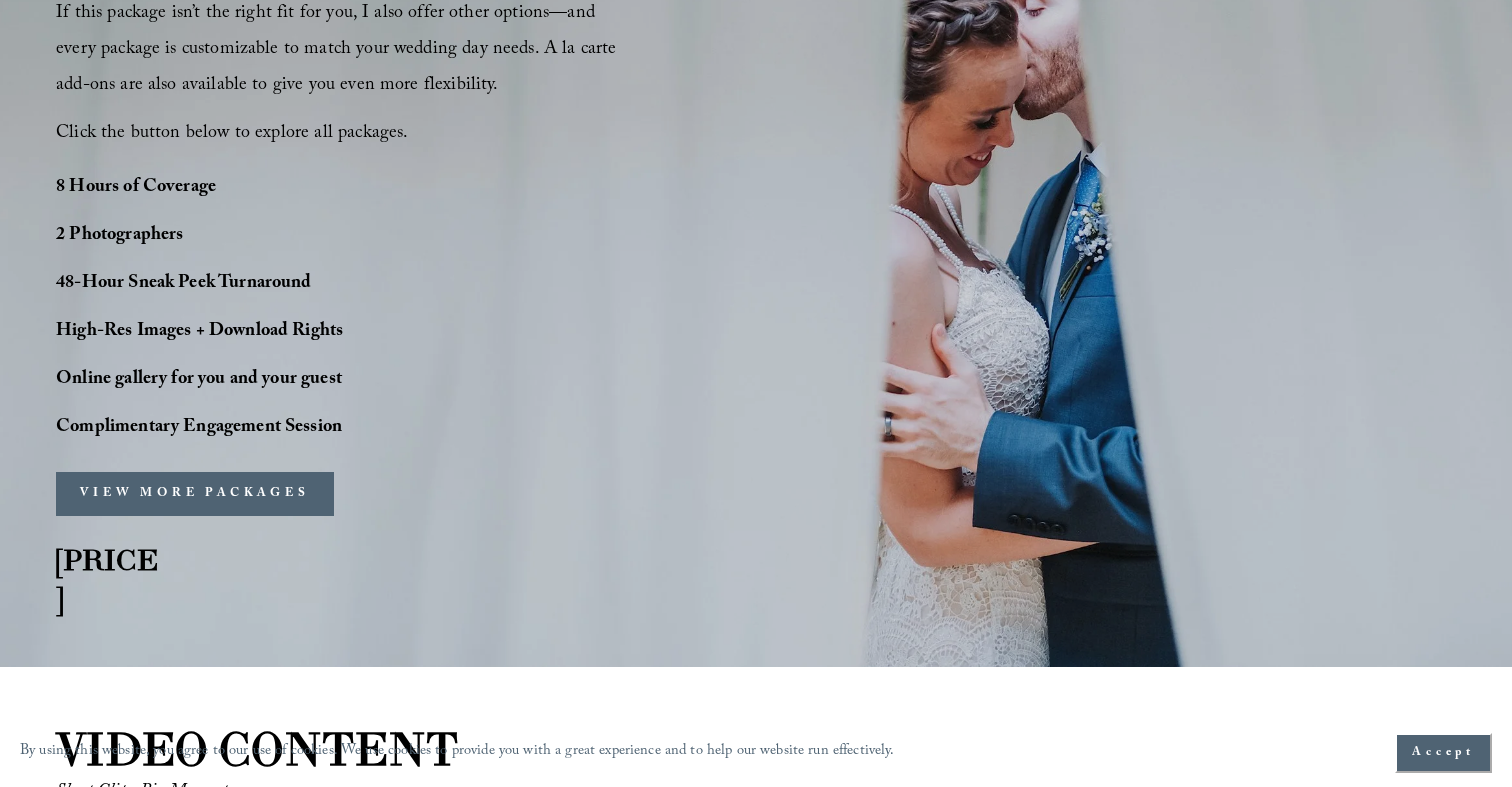 click on "VIEW MORE PACKAGES" at bounding box center [195, 493] 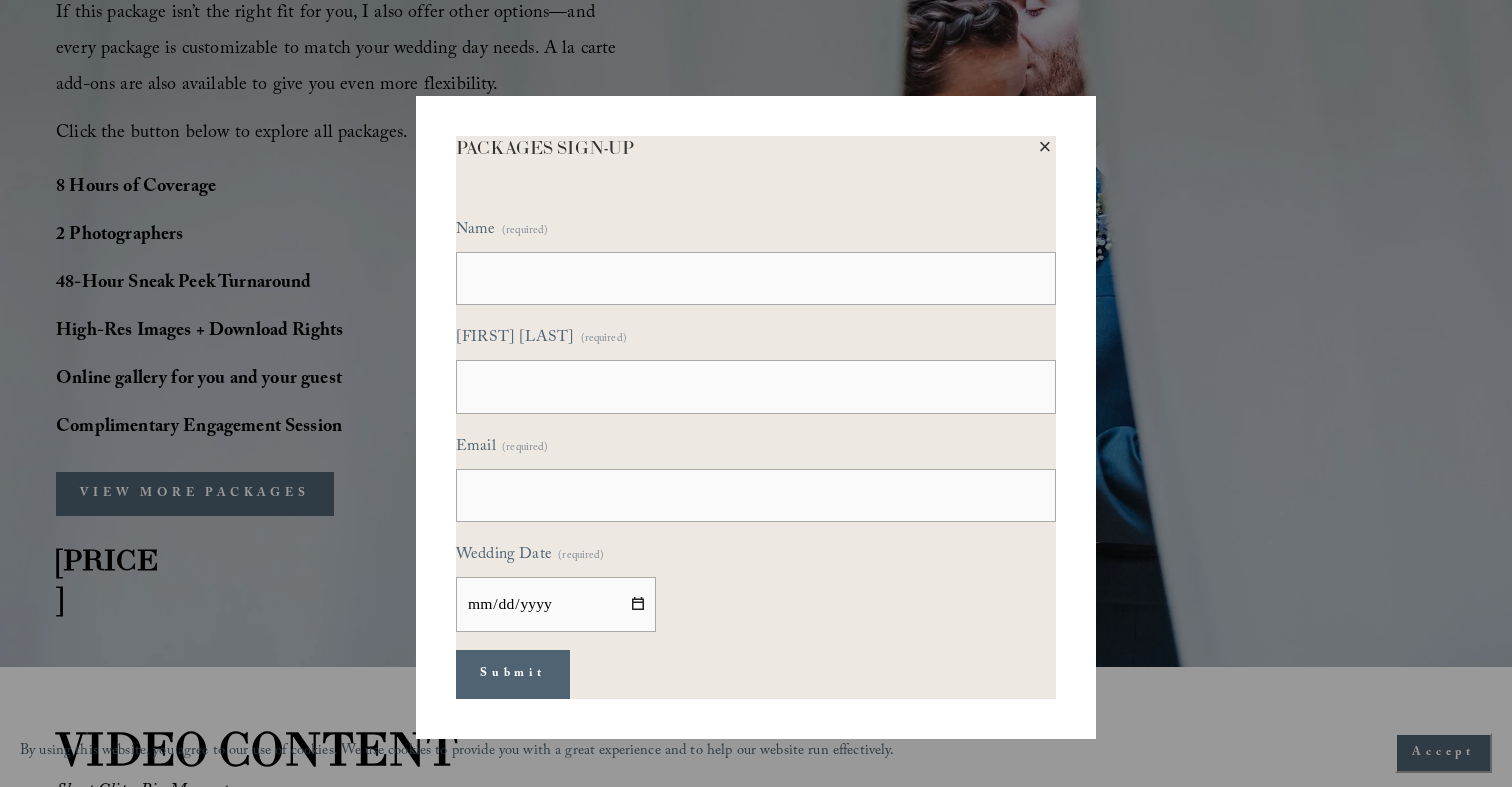 click on "×" at bounding box center [1045, 147] 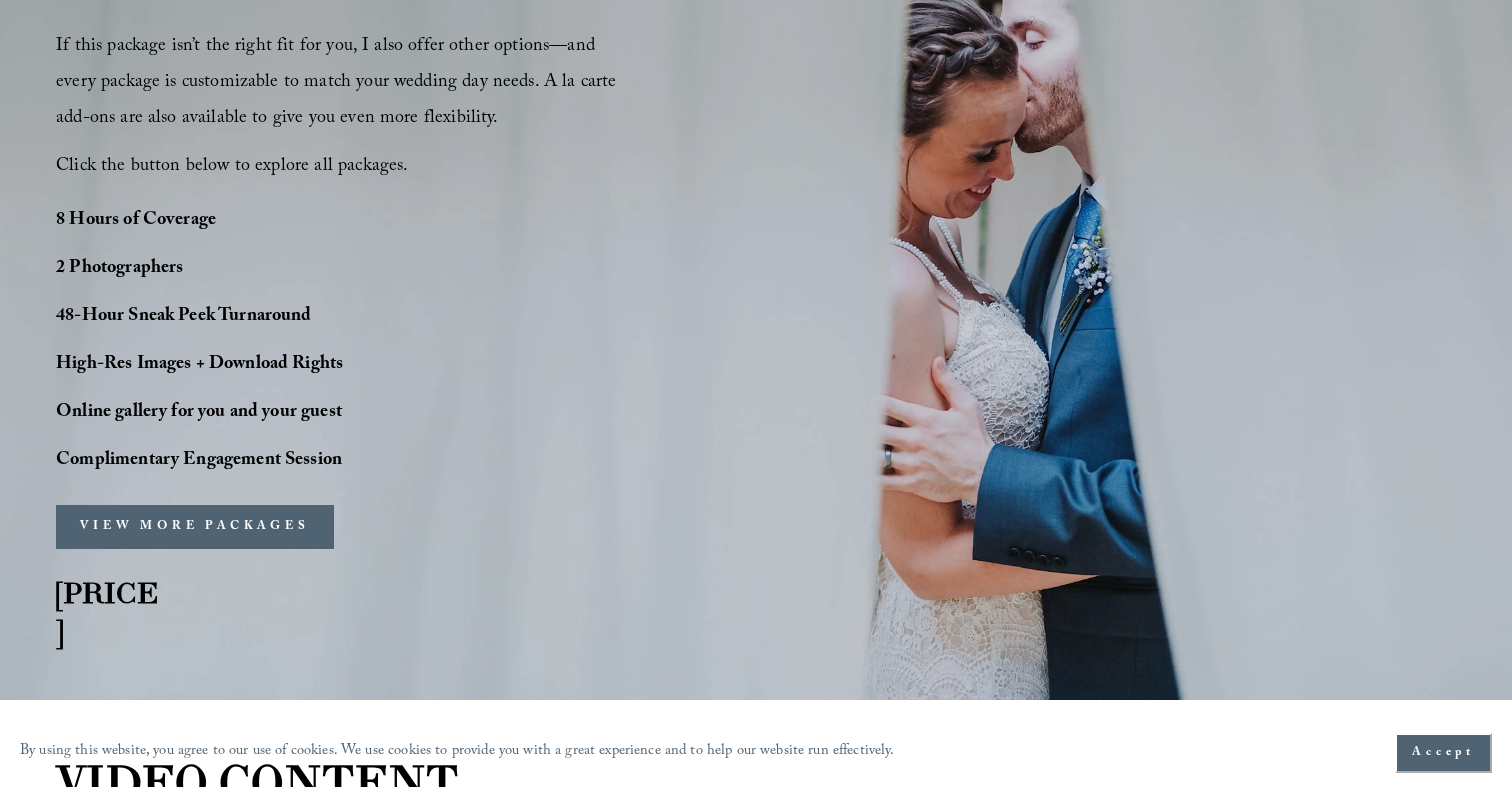 scroll, scrollTop: 1457, scrollLeft: 0, axis: vertical 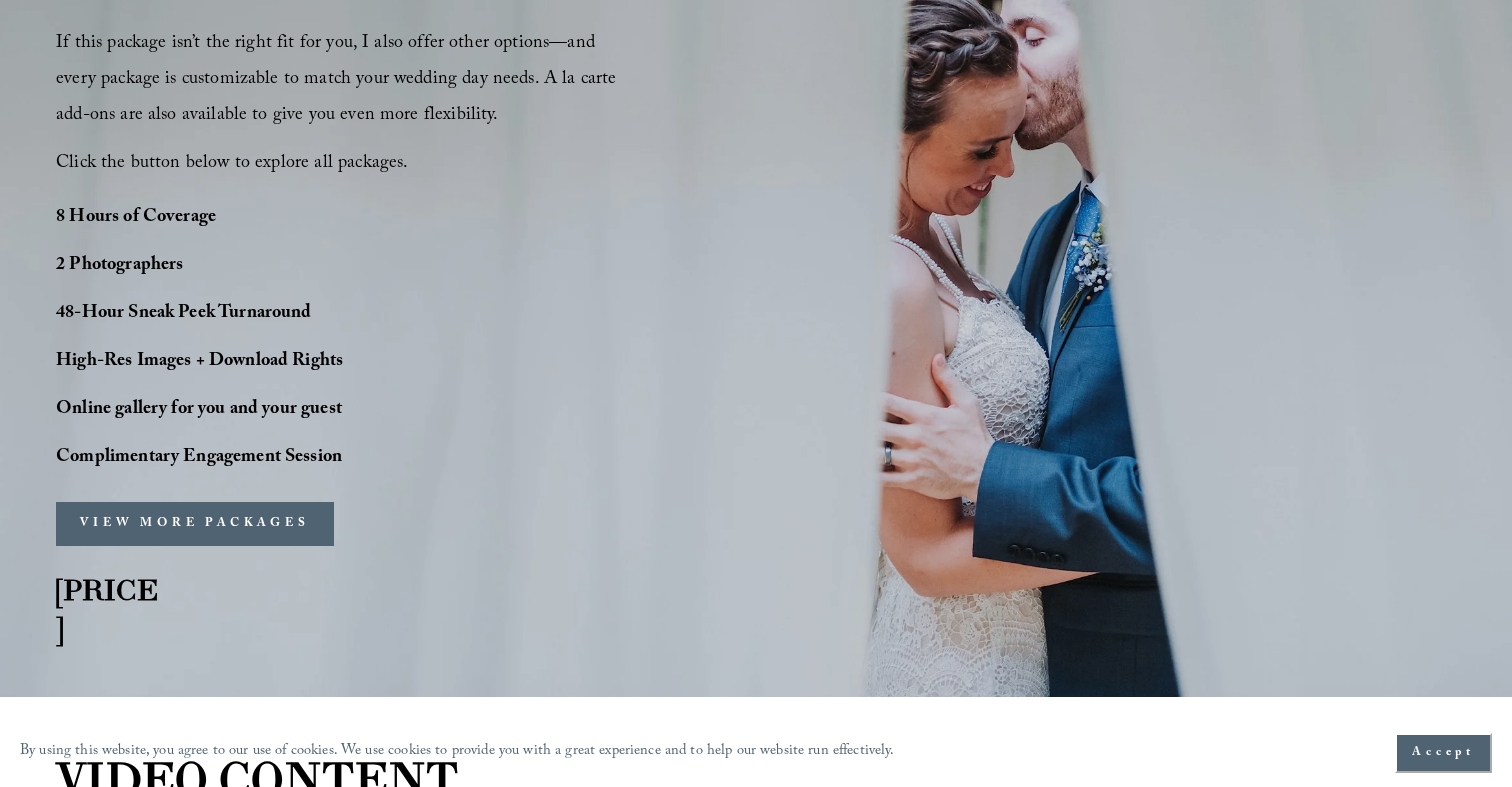 click on "VIEW MORE PACKAGES" at bounding box center (195, 523) 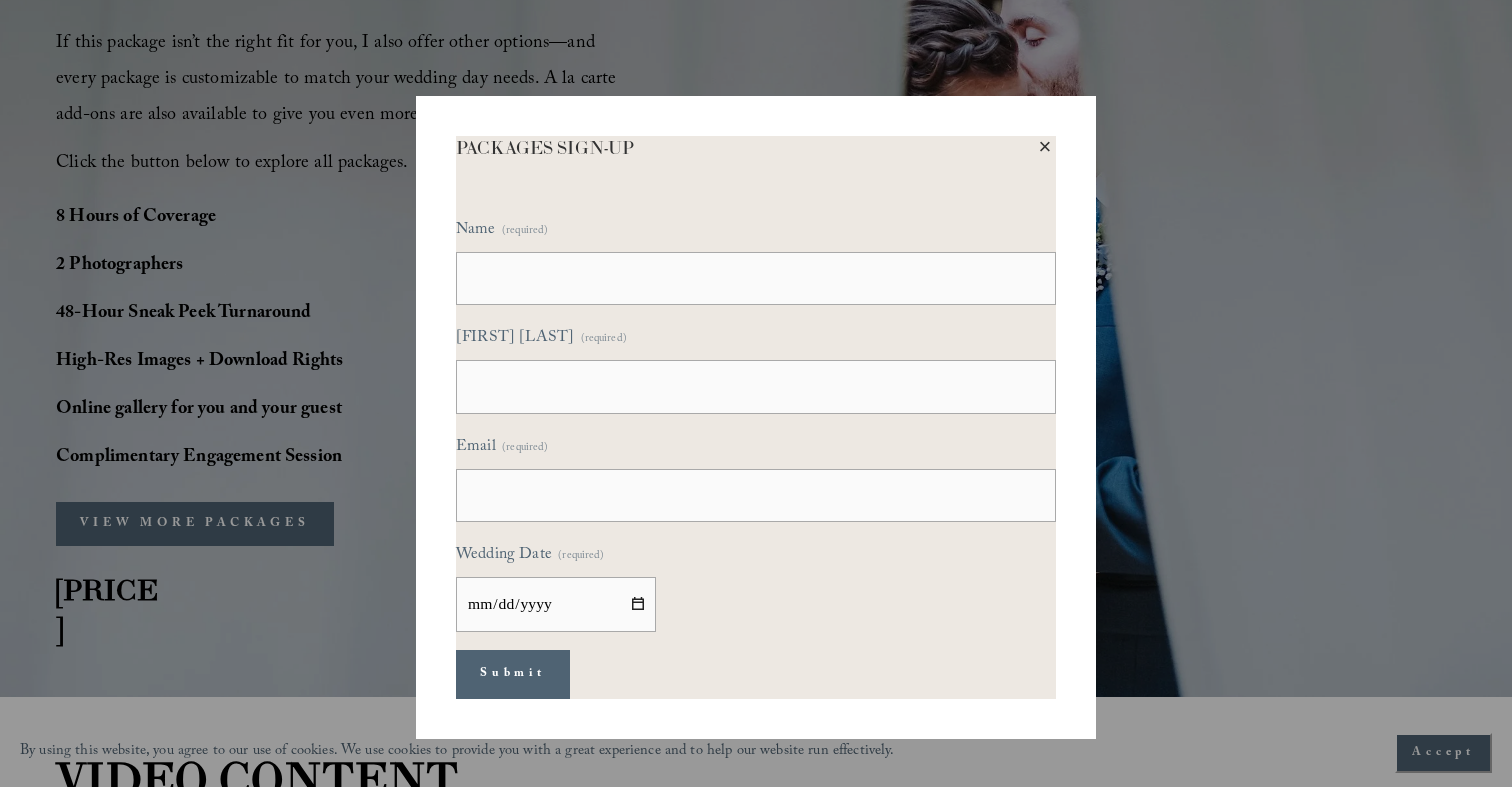 click on "Name (required)" at bounding box center (756, 278) 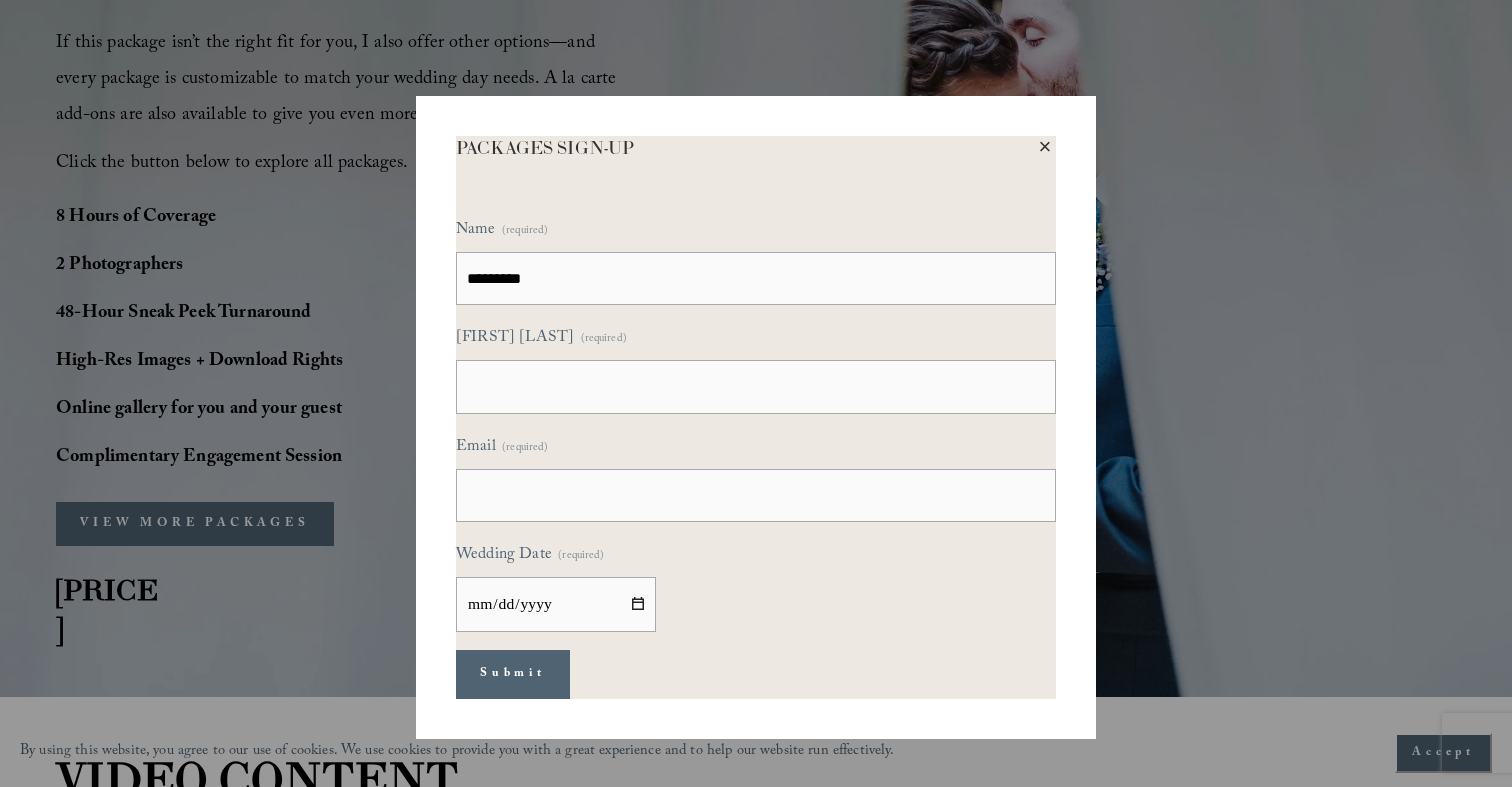 type on "*********" 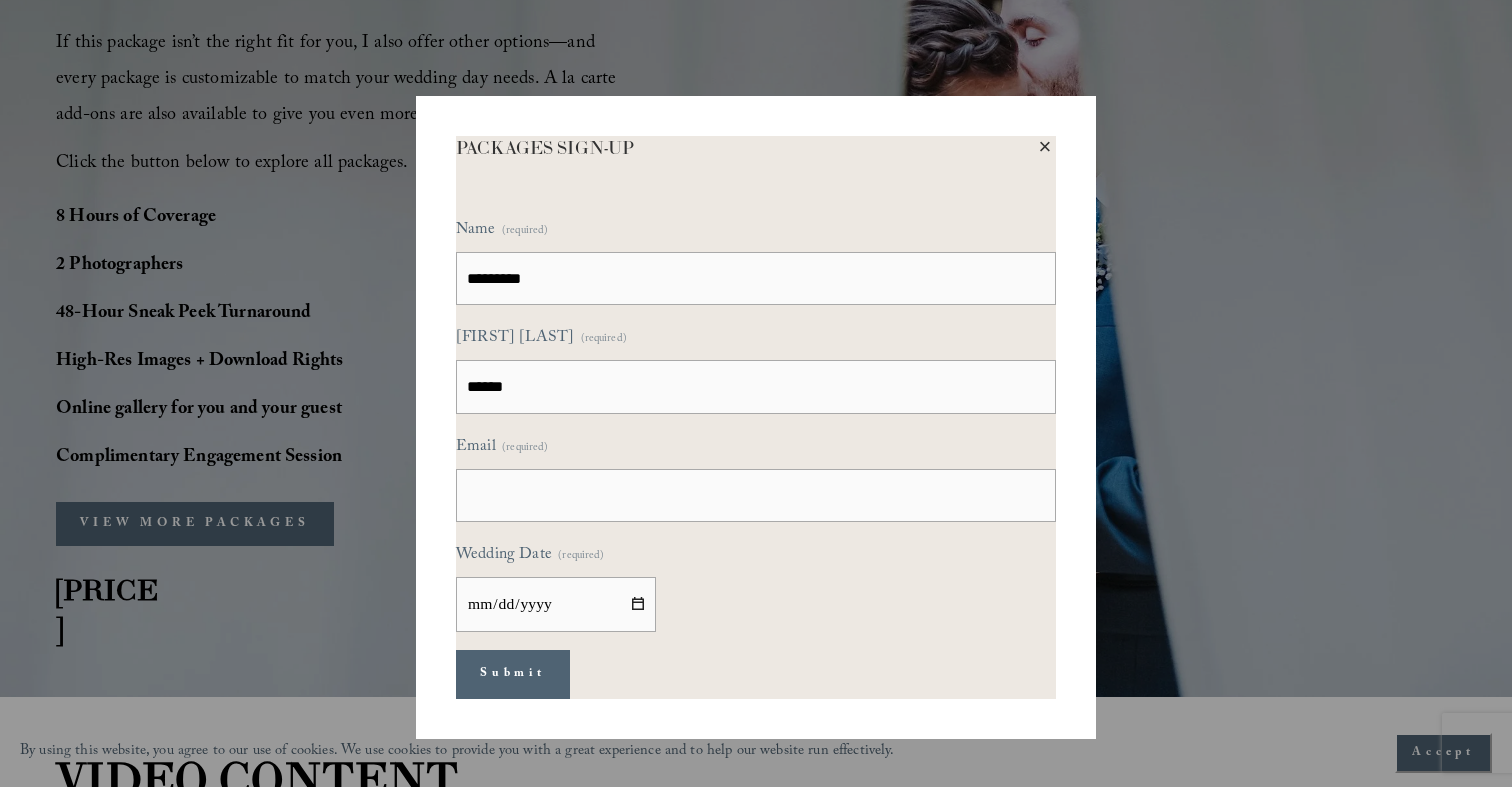 type on "******" 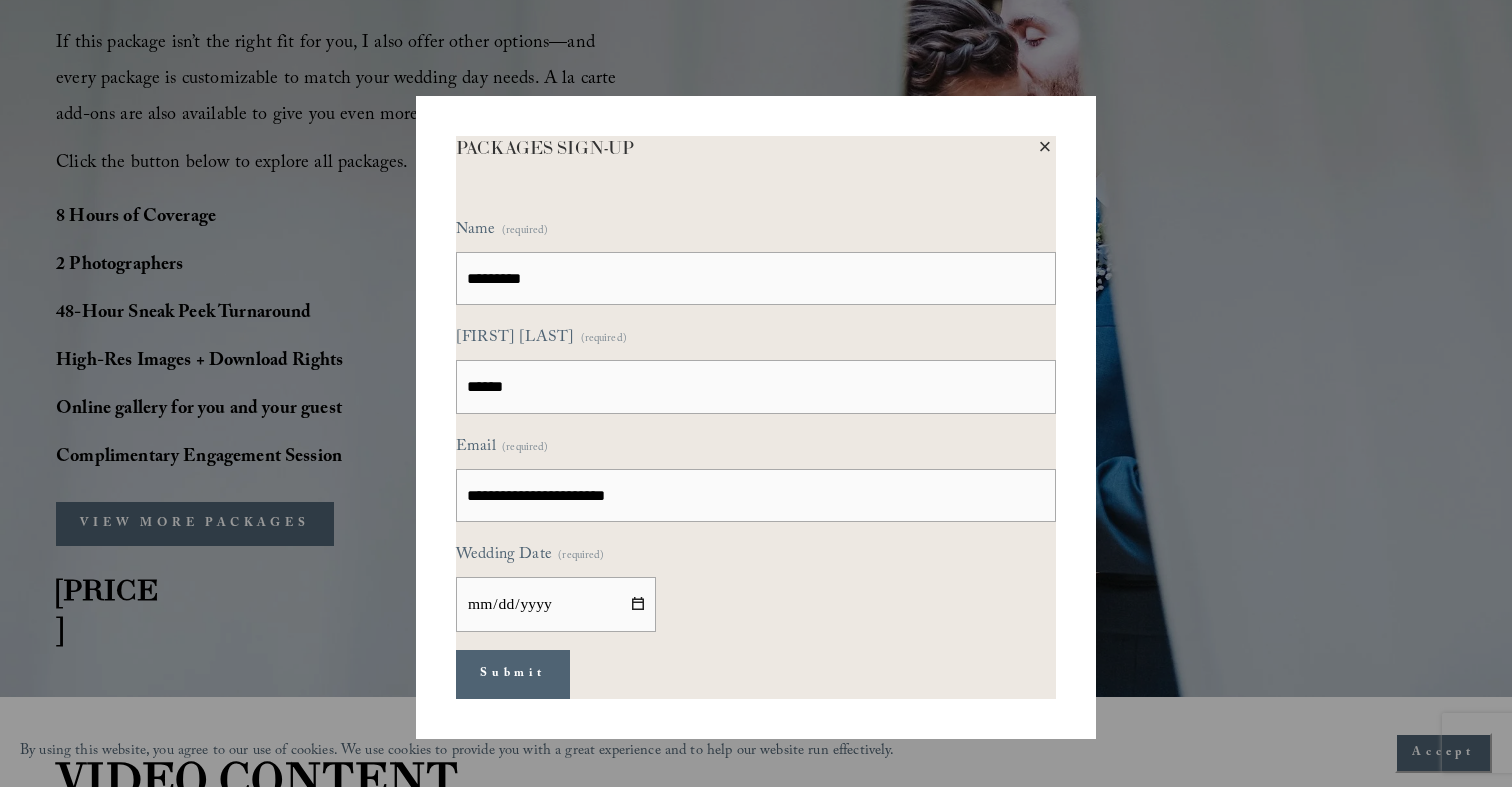type on "**********" 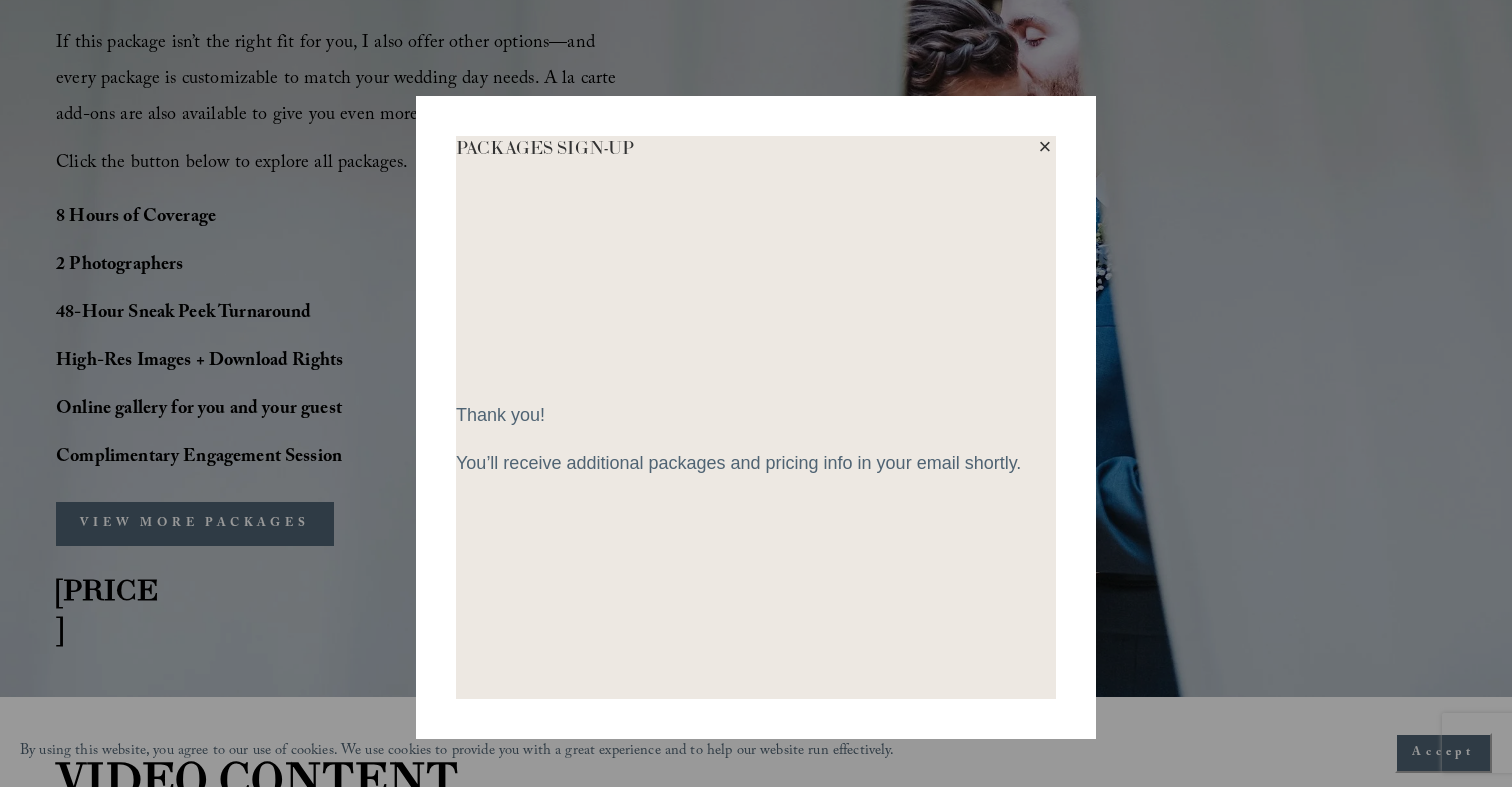 click on "×" at bounding box center [1045, 147] 